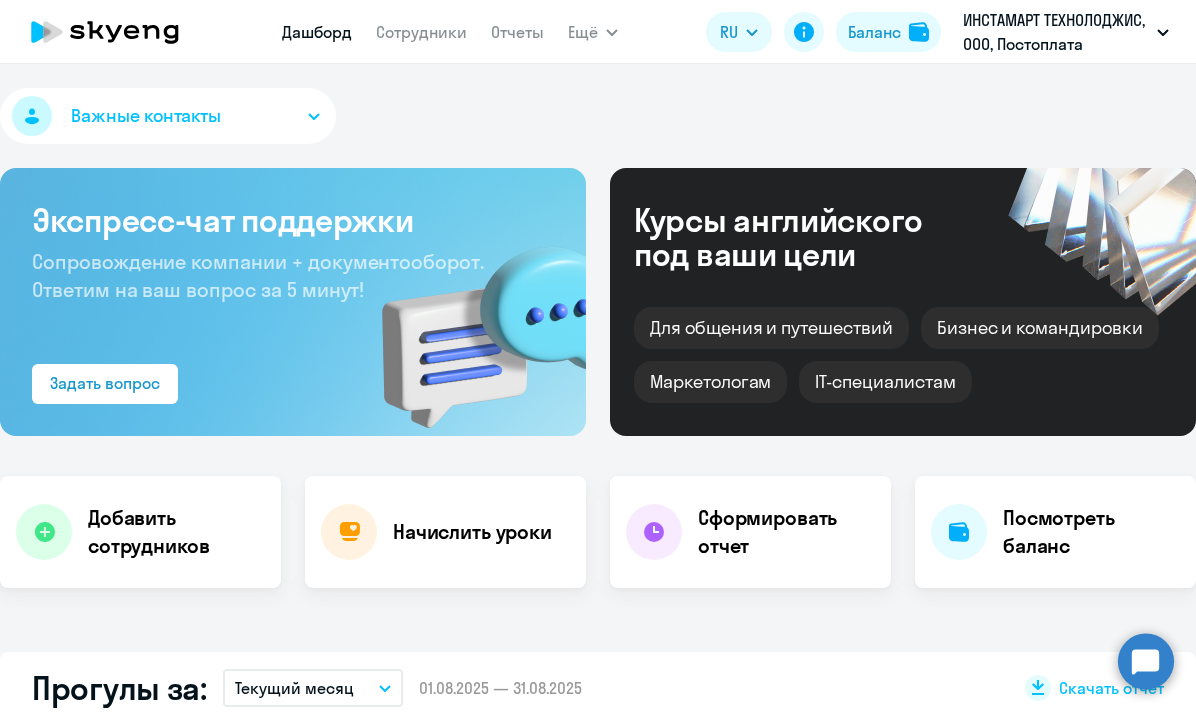 scroll, scrollTop: 0, scrollLeft: 0, axis: both 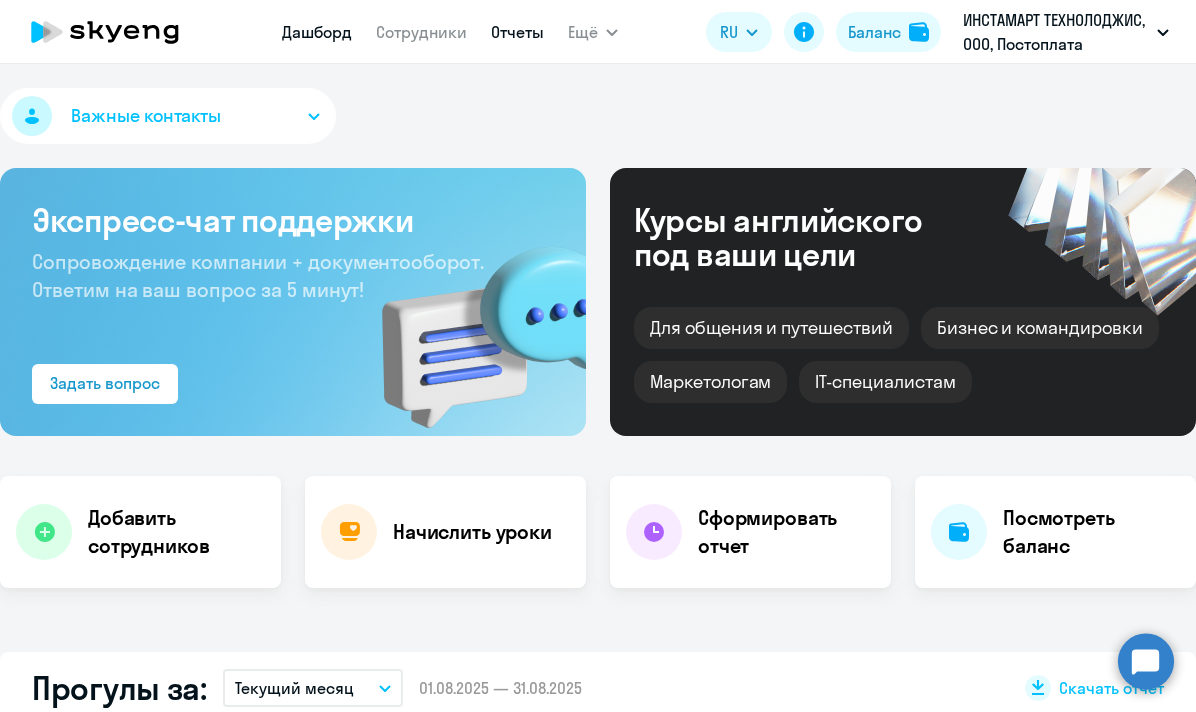 click on "Отчеты" at bounding box center [517, 32] 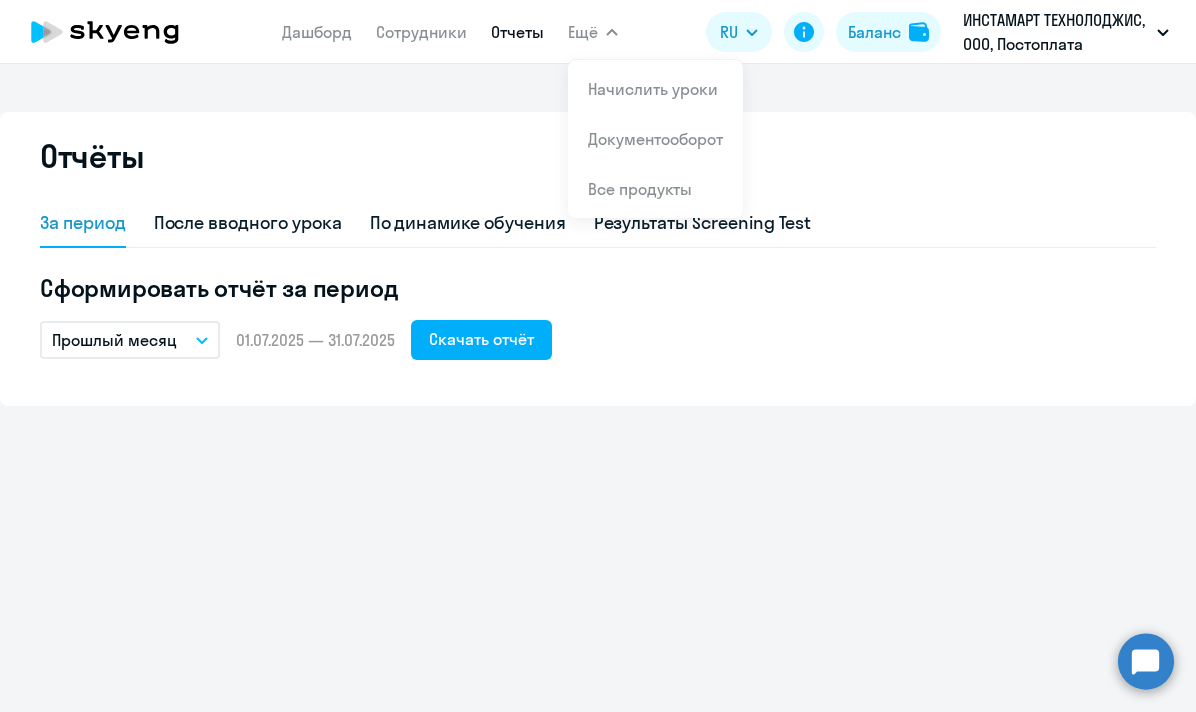 click on "Ещё" at bounding box center (583, 32) 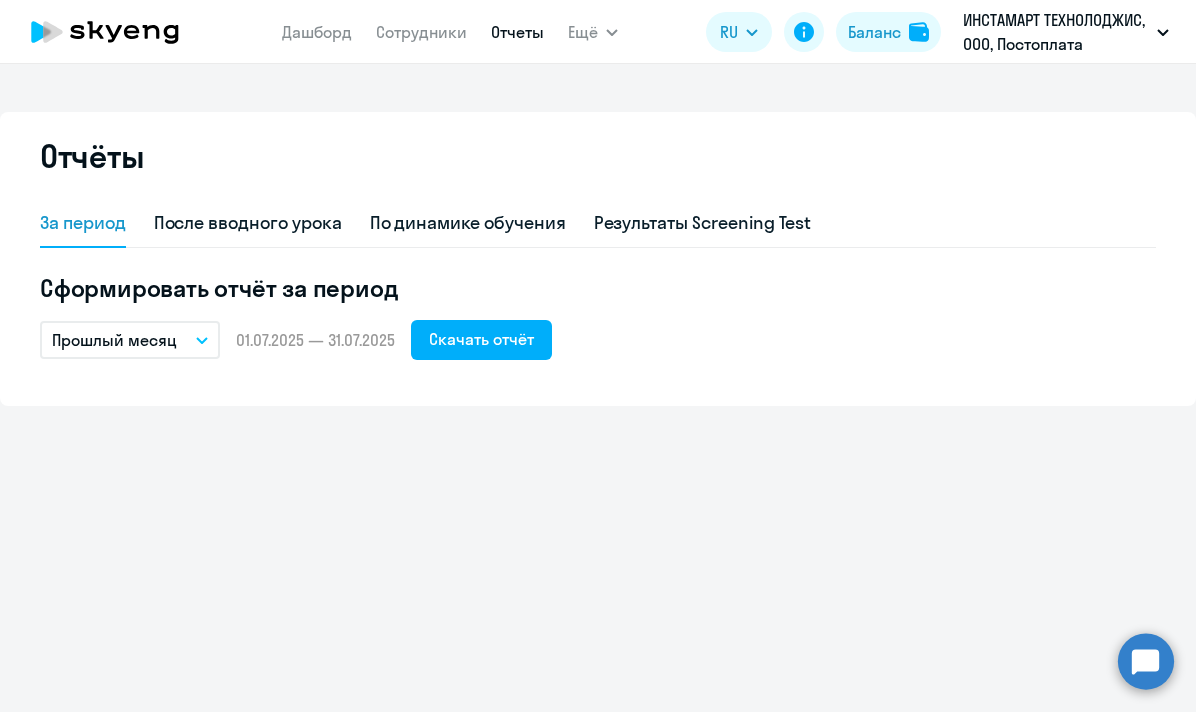 click on "Ещё" at bounding box center [583, 32] 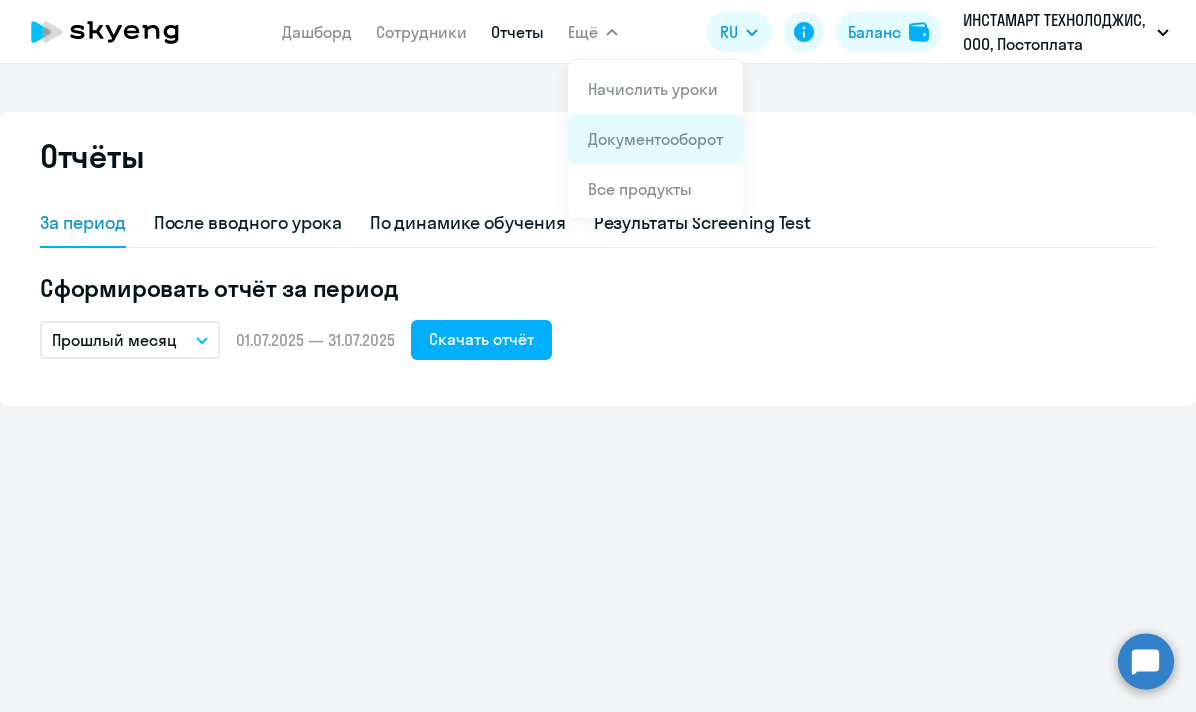 click on "Документооборот" at bounding box center [655, 139] 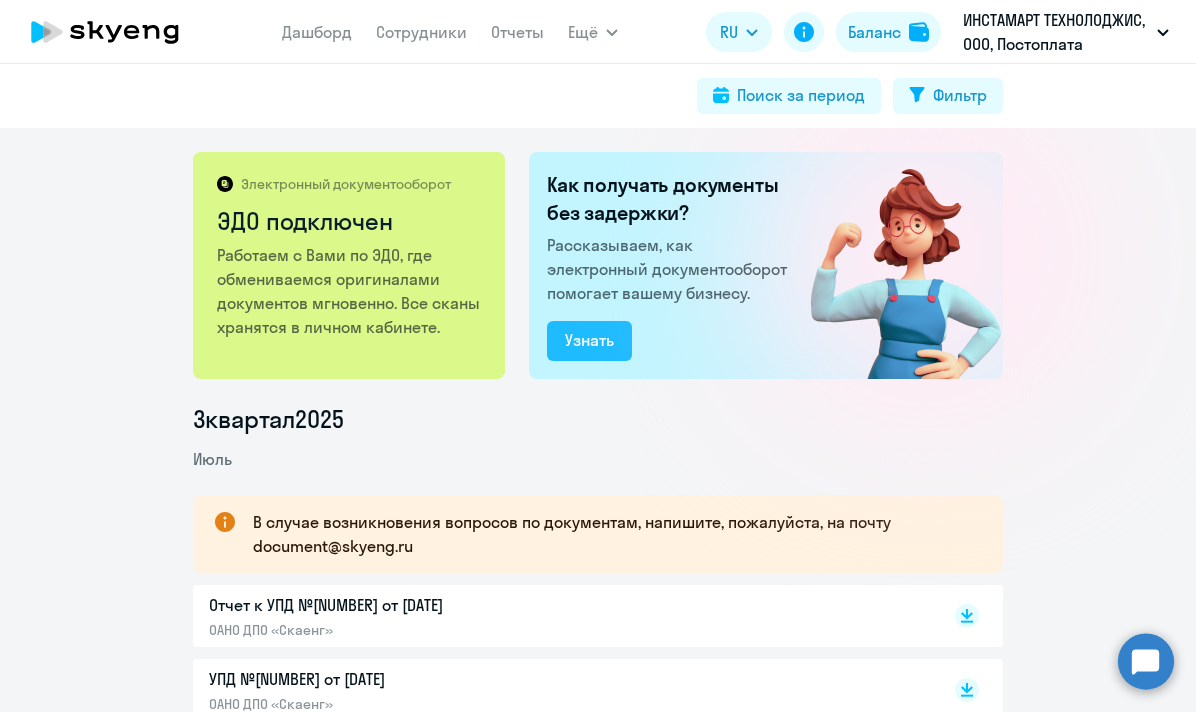 scroll, scrollTop: 198, scrollLeft: 0, axis: vertical 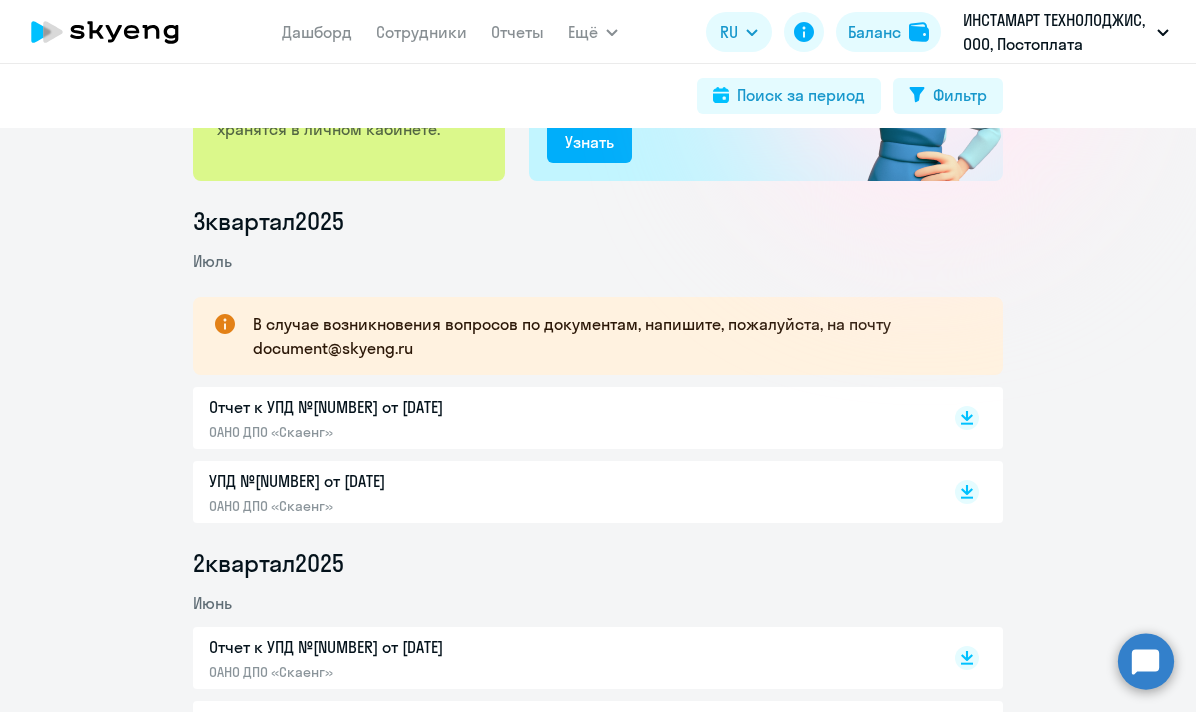click on "Отчет к УПД №AC-13167 от 31.07.2025" 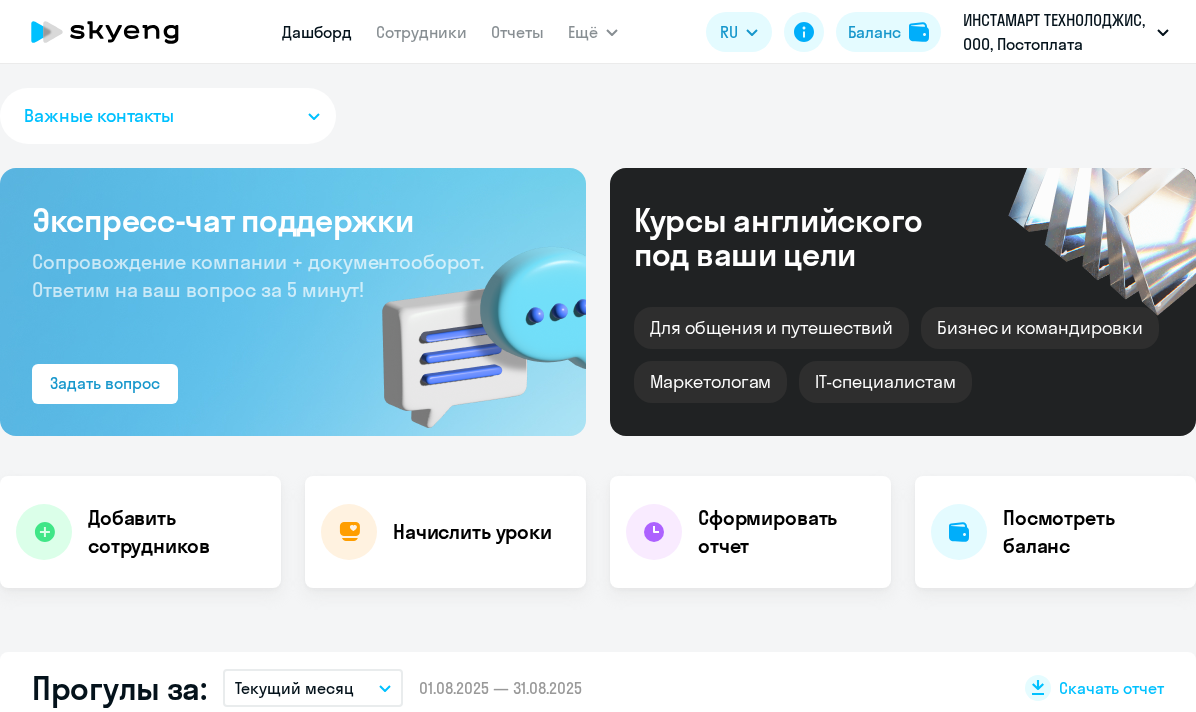 scroll, scrollTop: 0, scrollLeft: 0, axis: both 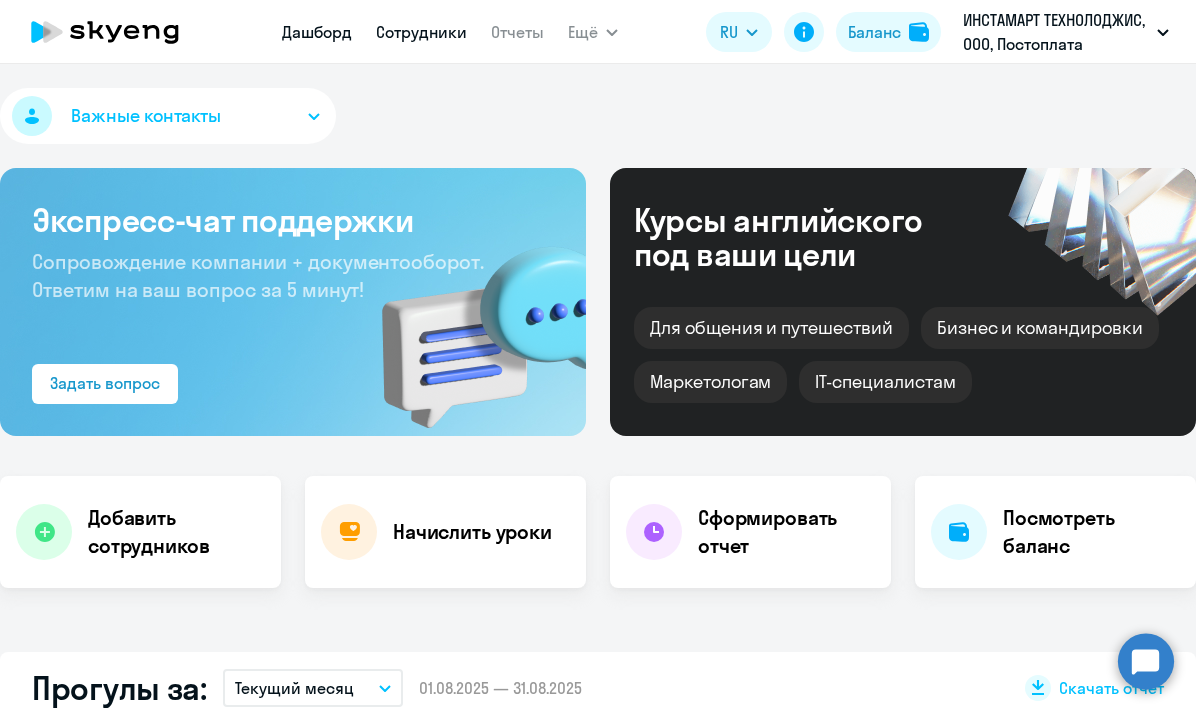 click on "Сотрудники" at bounding box center (421, 32) 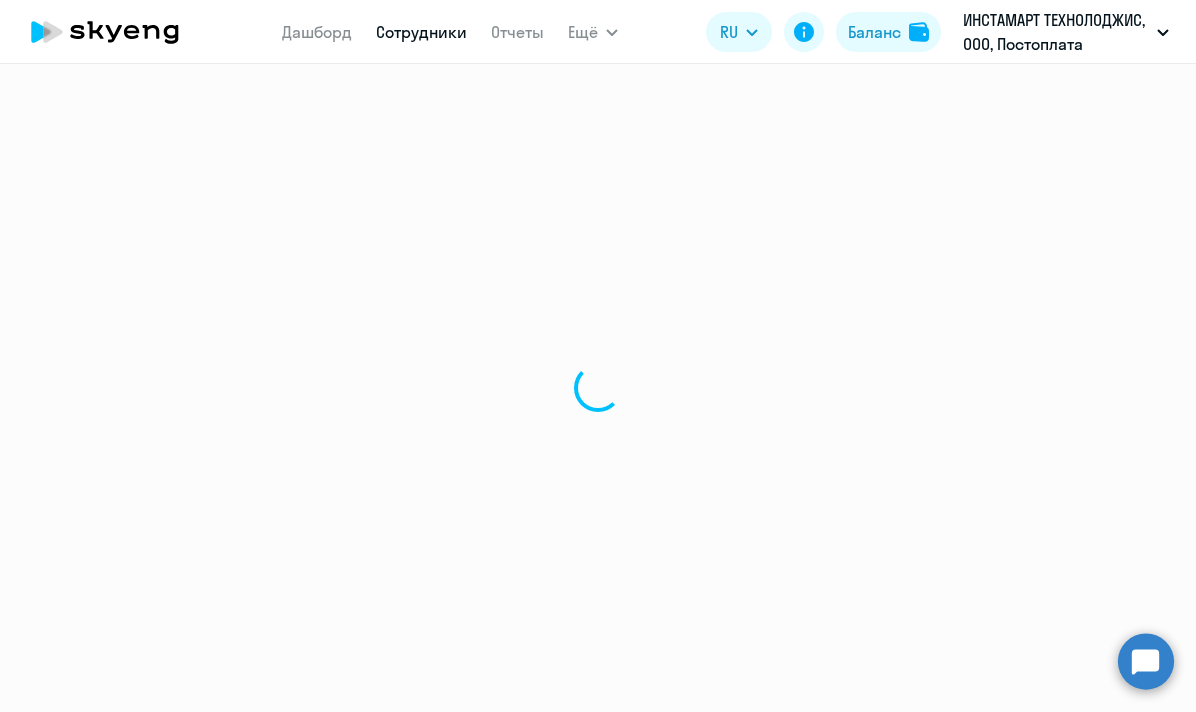 select on "30" 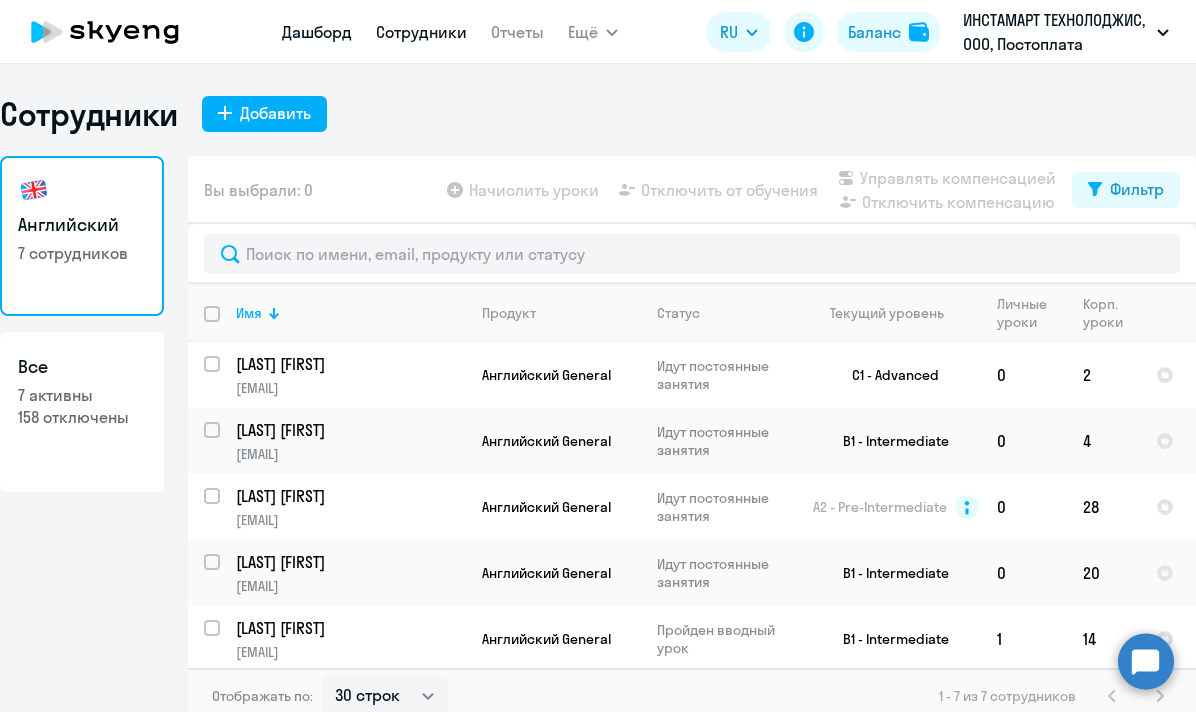 click on "Дашборд" at bounding box center (317, 32) 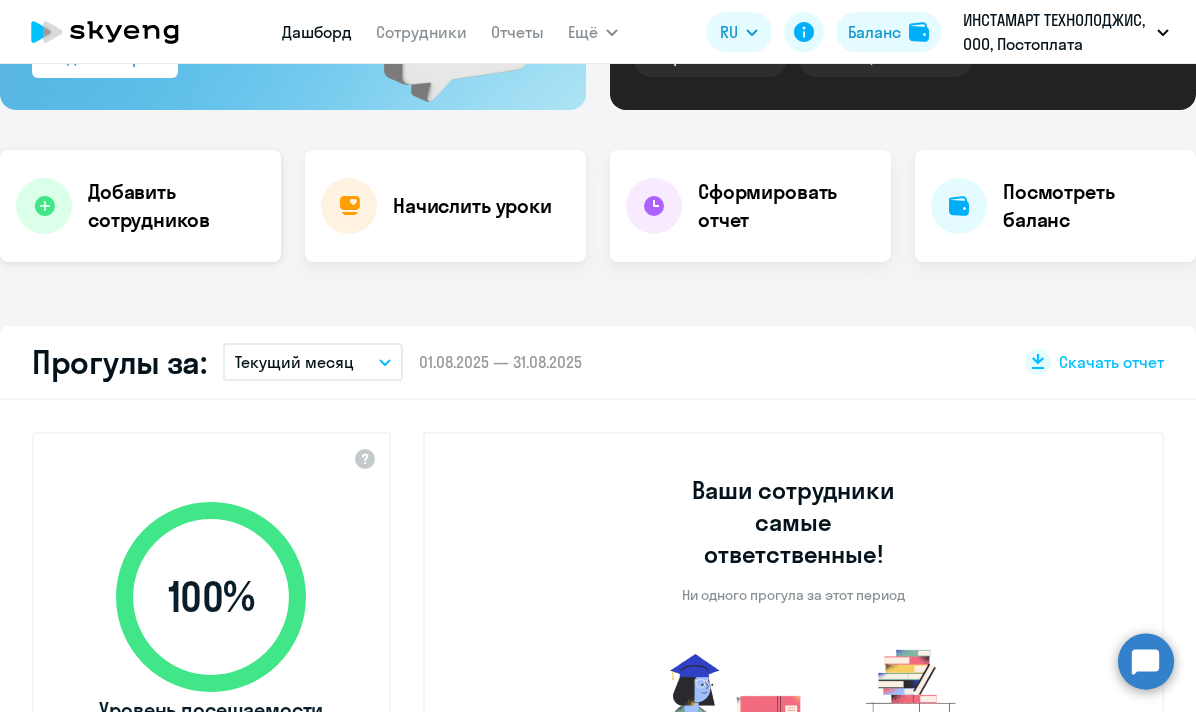 select on "30" 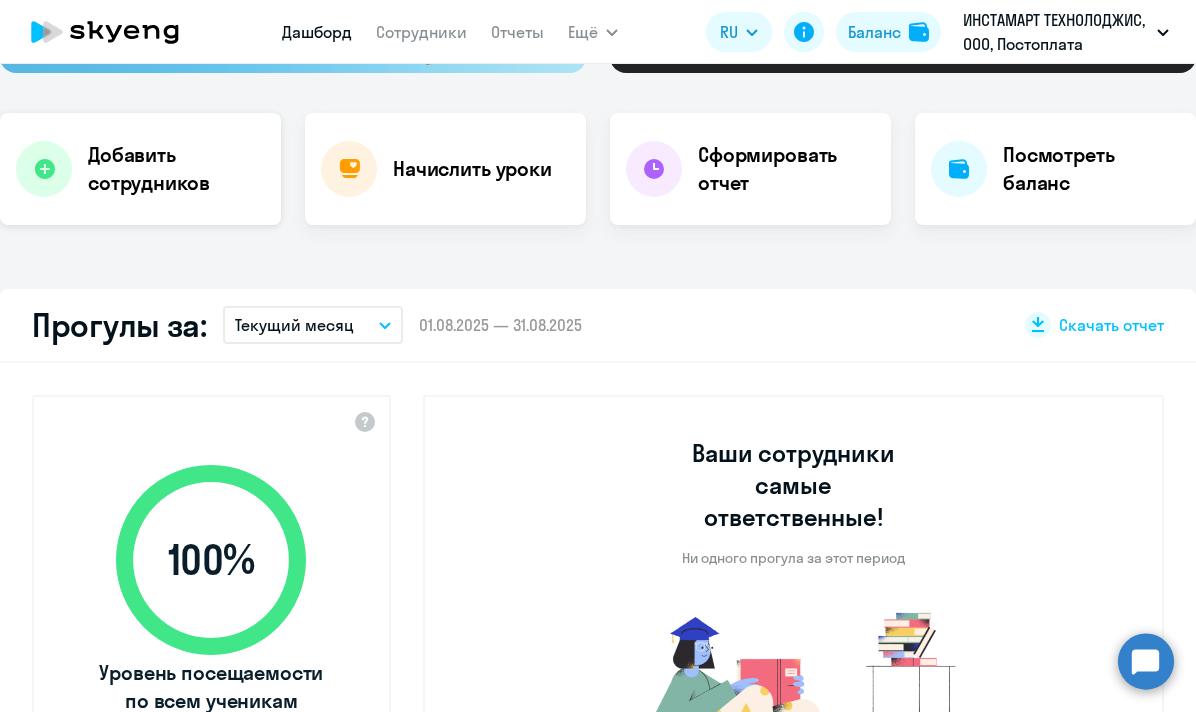 scroll, scrollTop: 366, scrollLeft: 0, axis: vertical 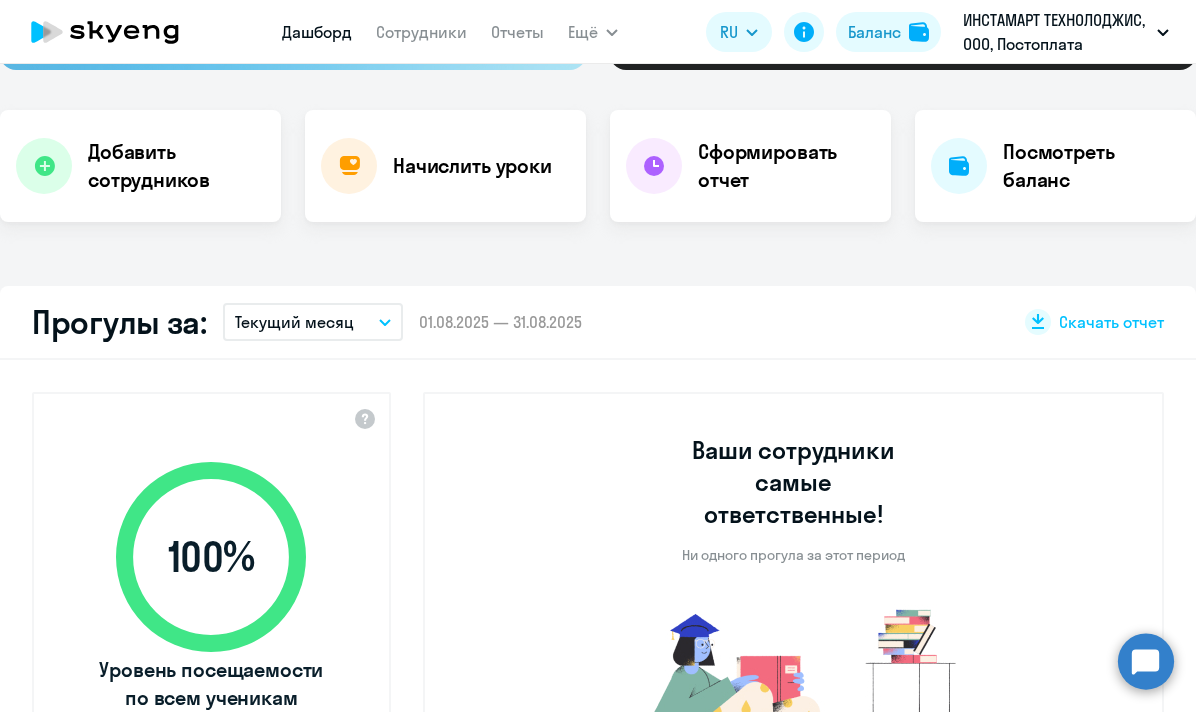 click on "Текущий месяц" at bounding box center (294, 322) 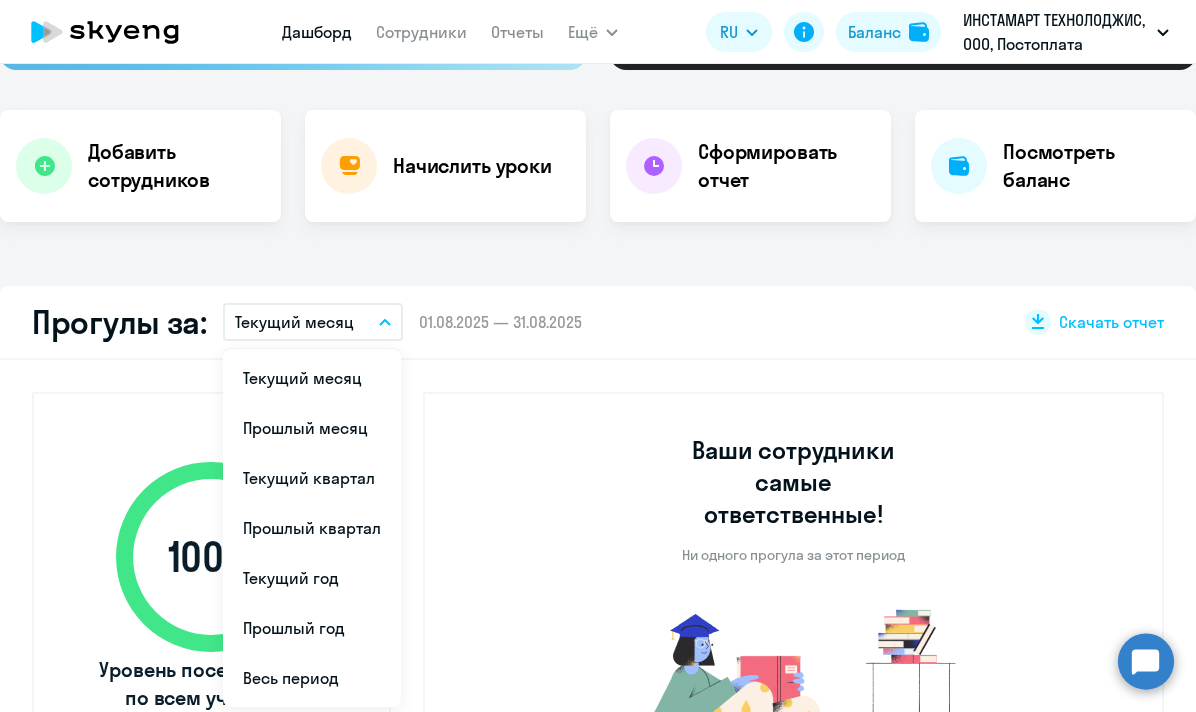 click on "Важные контакты
Экспресс-чат поддержки Сопровождение компании + документооборот. Ответим на ваш вопрос за 5 минут!  Задать вопрос  Курсы английского под ваши цели Для общения и путешествий Бизнес и командировки Маркетологам IT-специалистам
Добавить сотрудников
Начислить уроки
Сформировать отчет
Посмотреть баланс Прогулы за:  Текущий месяц
Текущий месяц   Прошлый месяц   Текущий квартал   Прошлый квартал   Текущий год   Прошлый год   Весь период  –  [DATE] — [DATE]
Скачать отчет
100  %  Уровень посещаемости по всем ученикам
–" at bounding box center [598, 388] 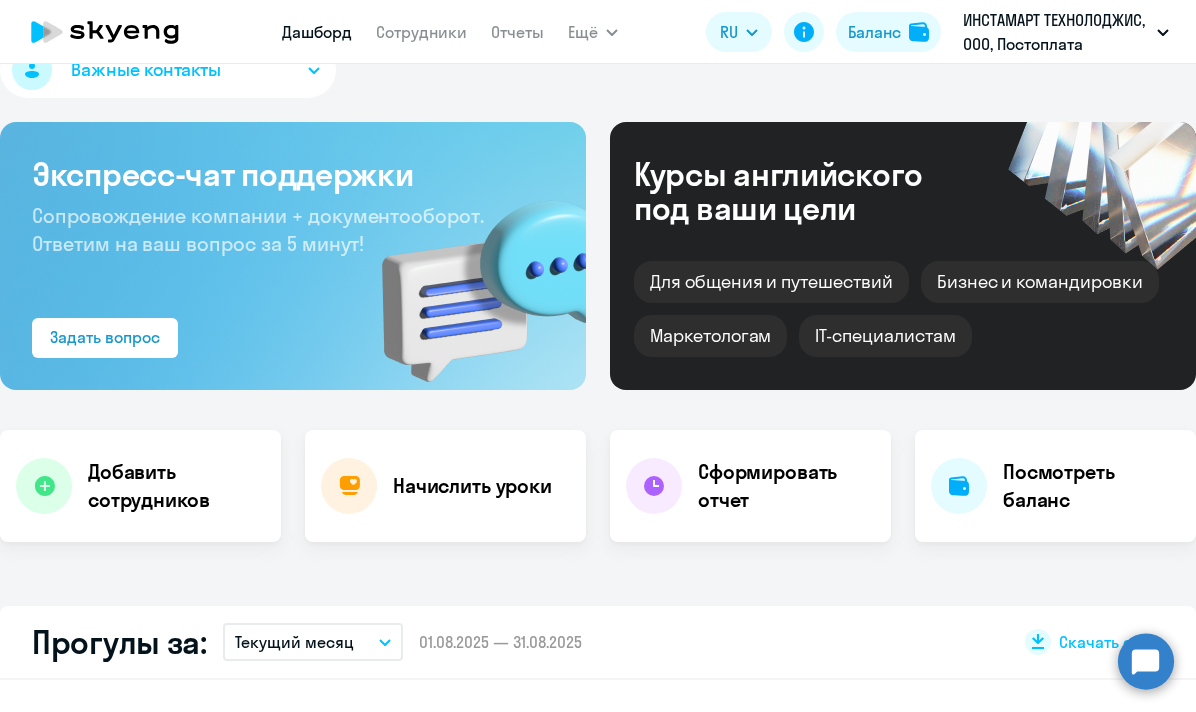scroll, scrollTop: 0, scrollLeft: 0, axis: both 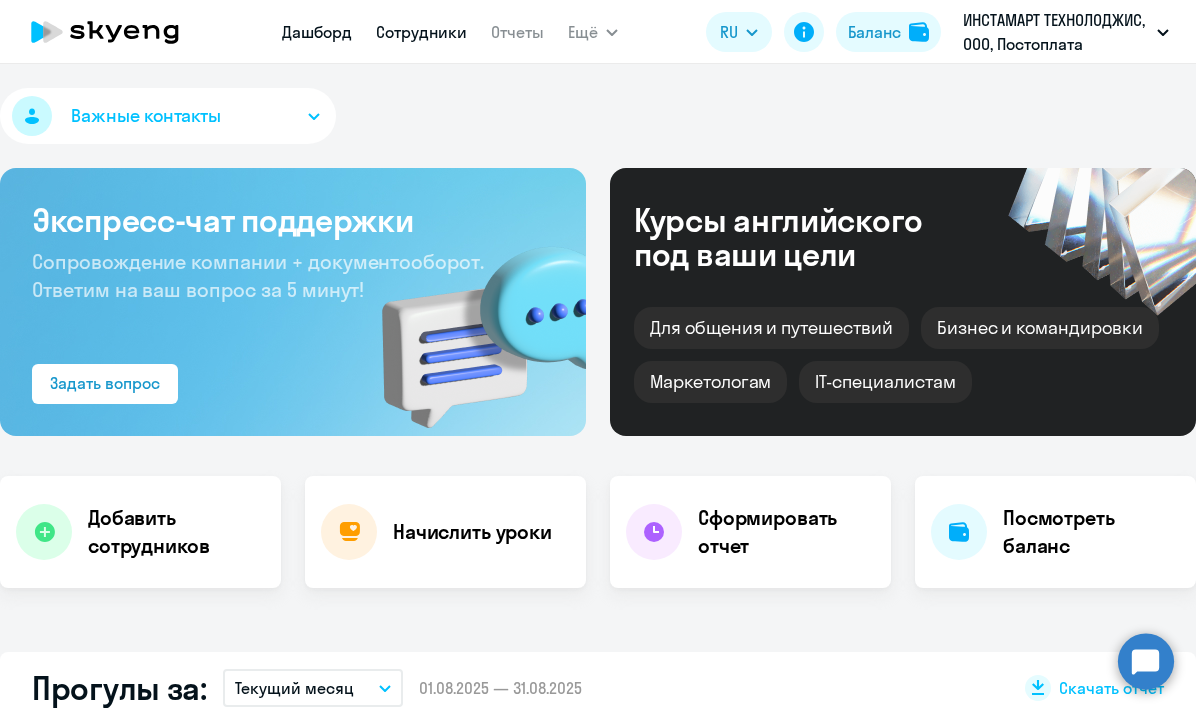 click on "Сотрудники" at bounding box center (421, 32) 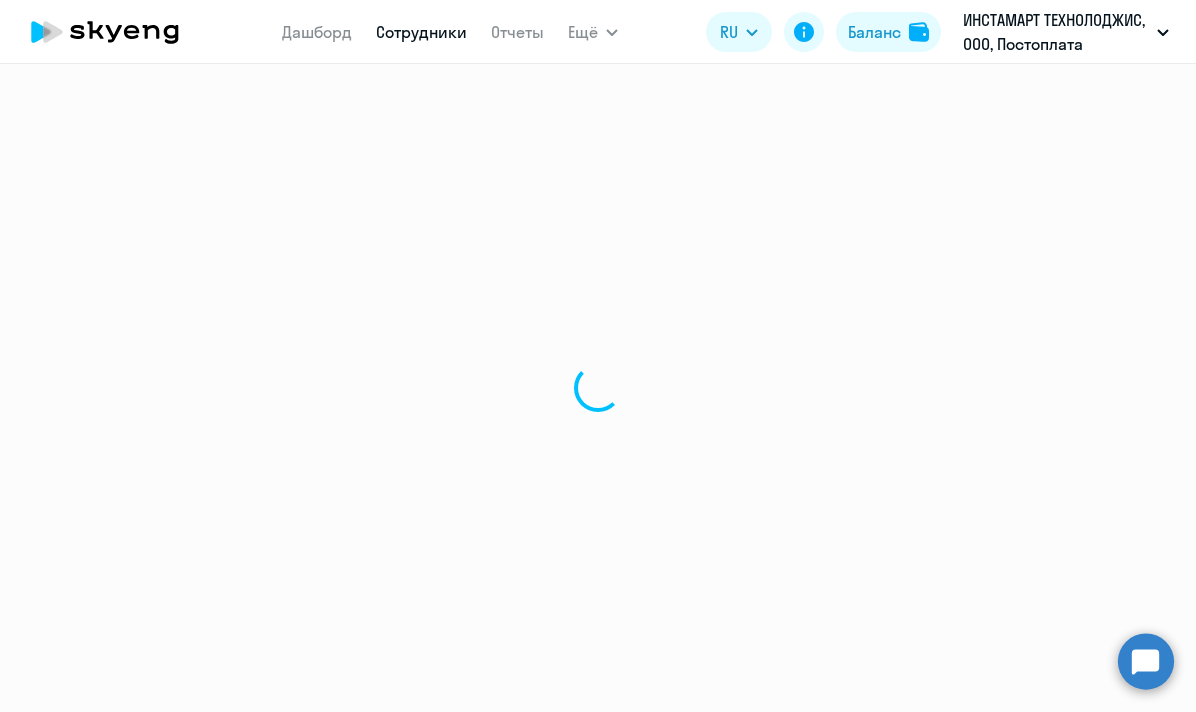 select on "30" 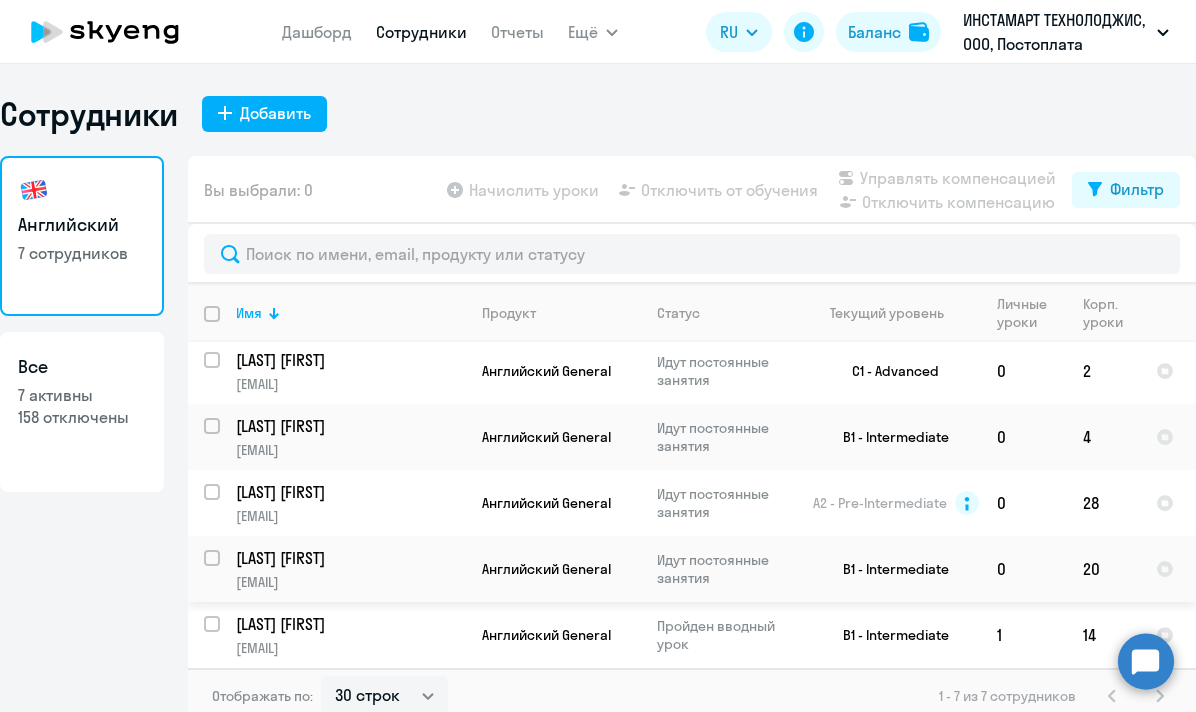 scroll, scrollTop: 0, scrollLeft: 0, axis: both 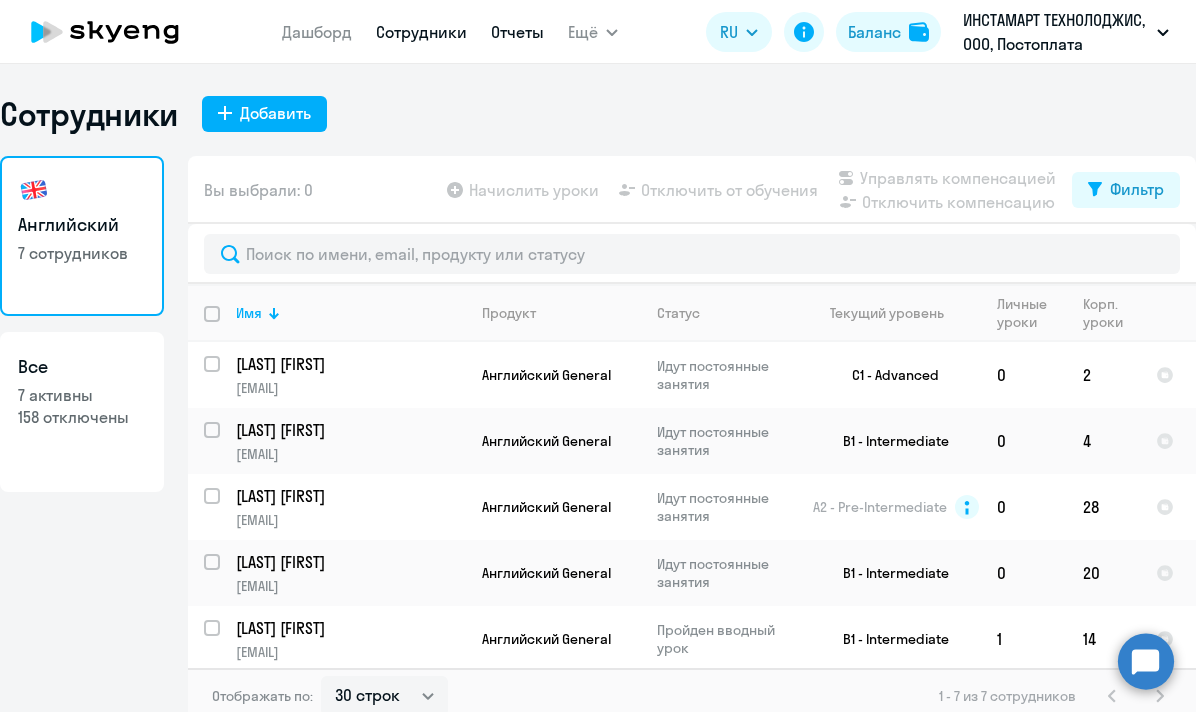 click on "Отчеты" at bounding box center [517, 32] 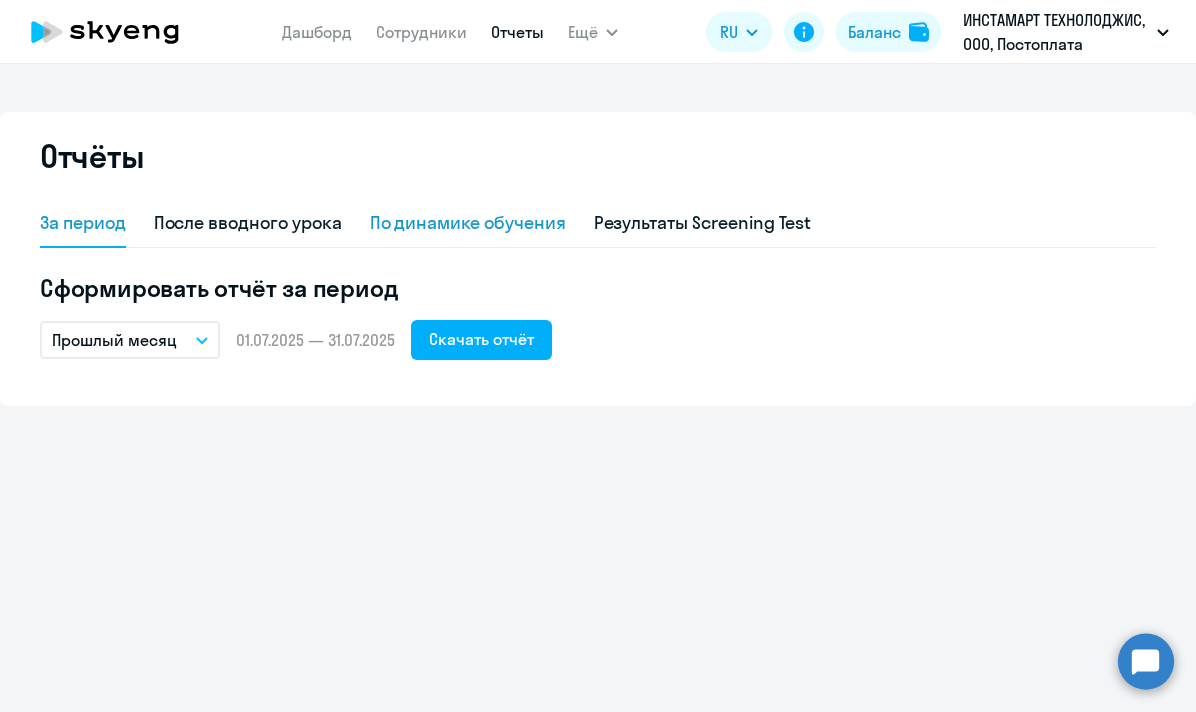 click on "По динамике обучения" 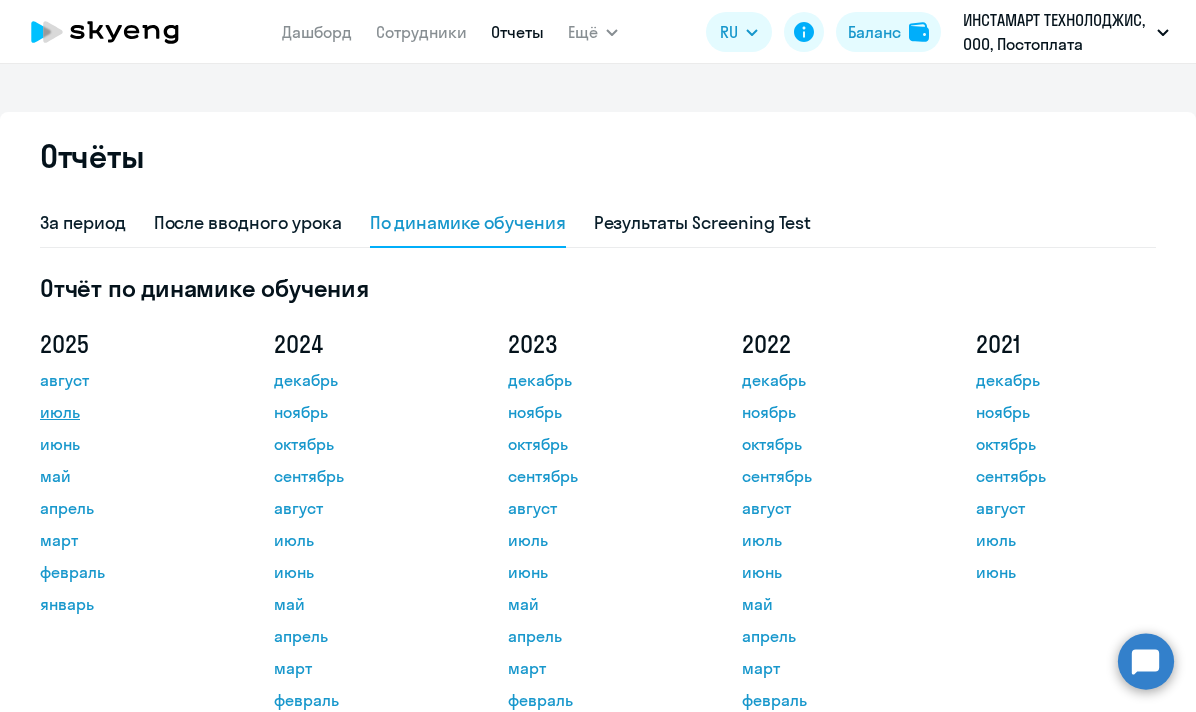 click on "июль" 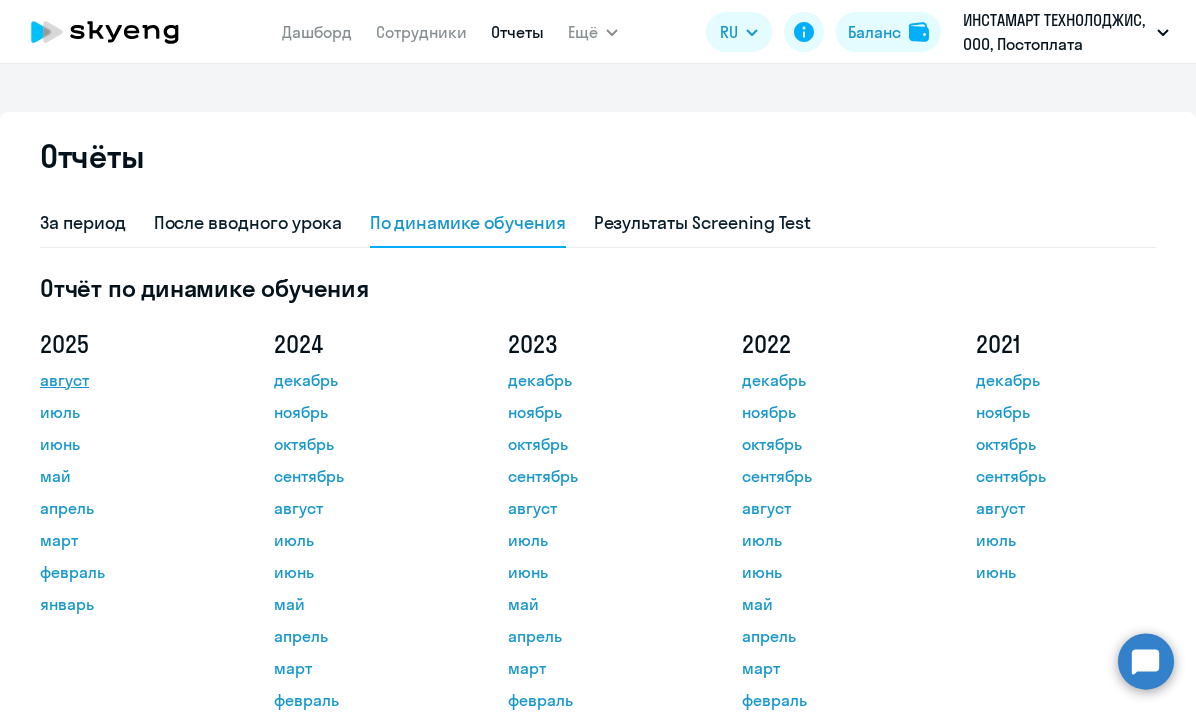 click on "август" 